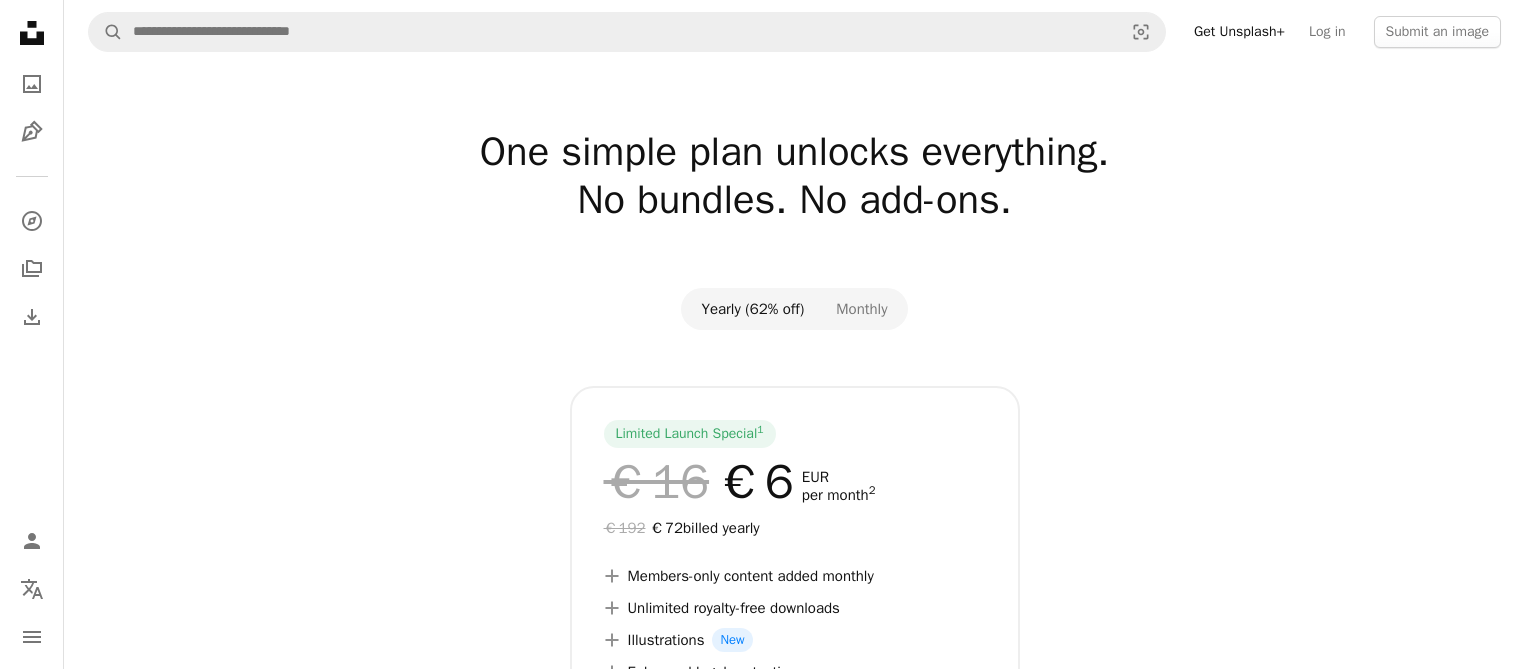 scroll, scrollTop: 0, scrollLeft: 0, axis: both 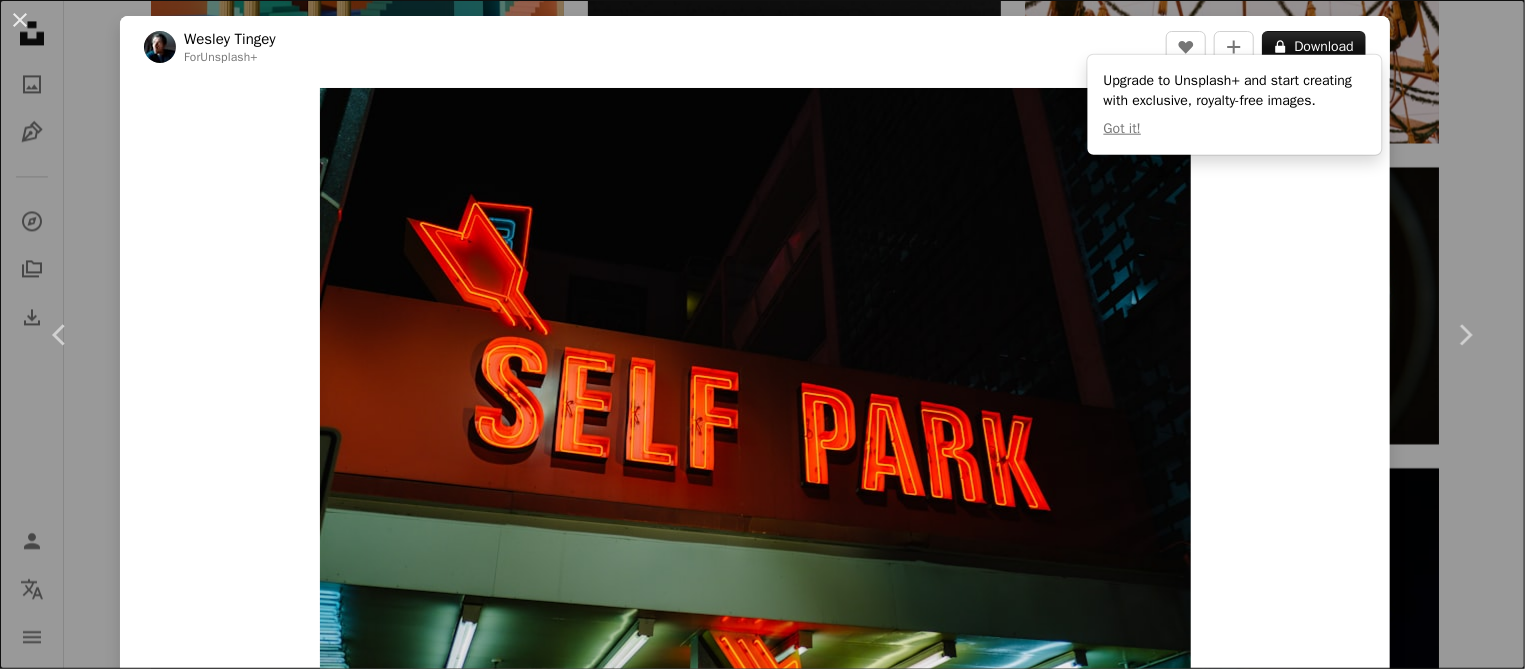 click on "More Actions" 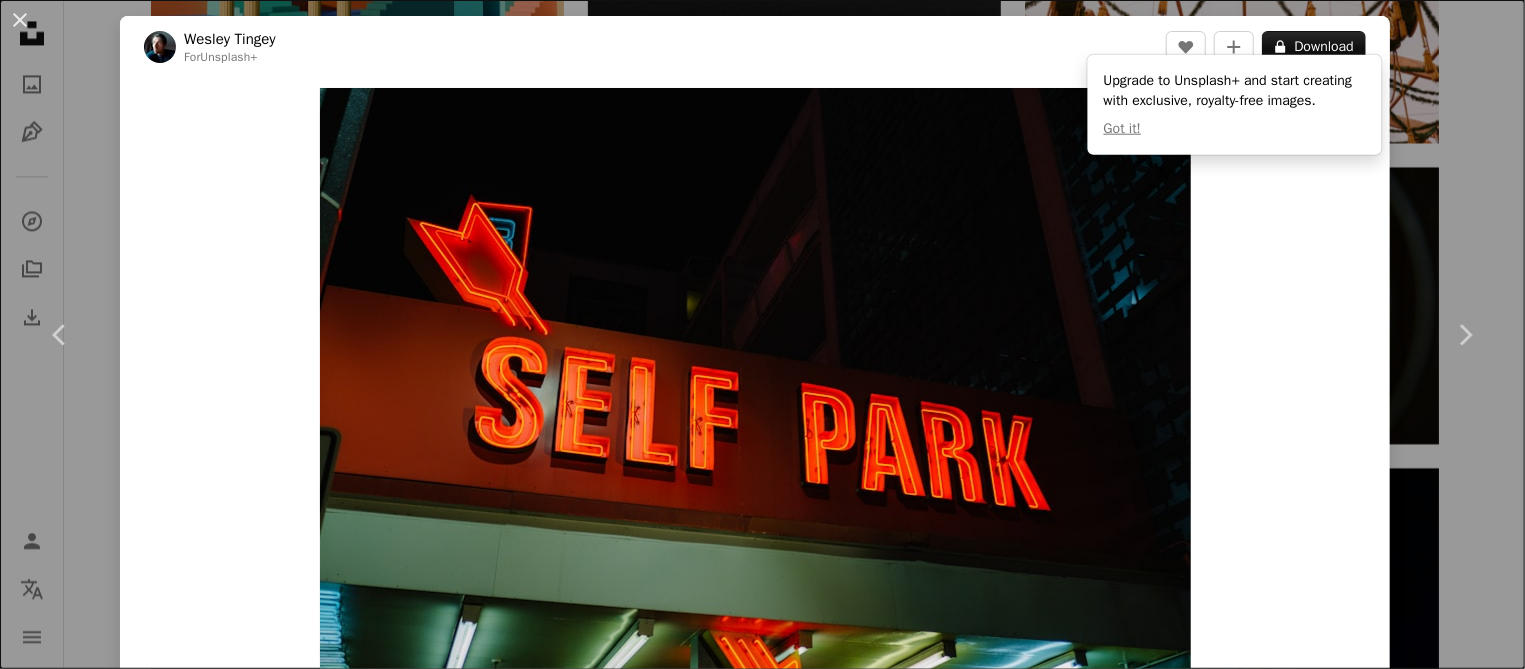 click on "More Actions" 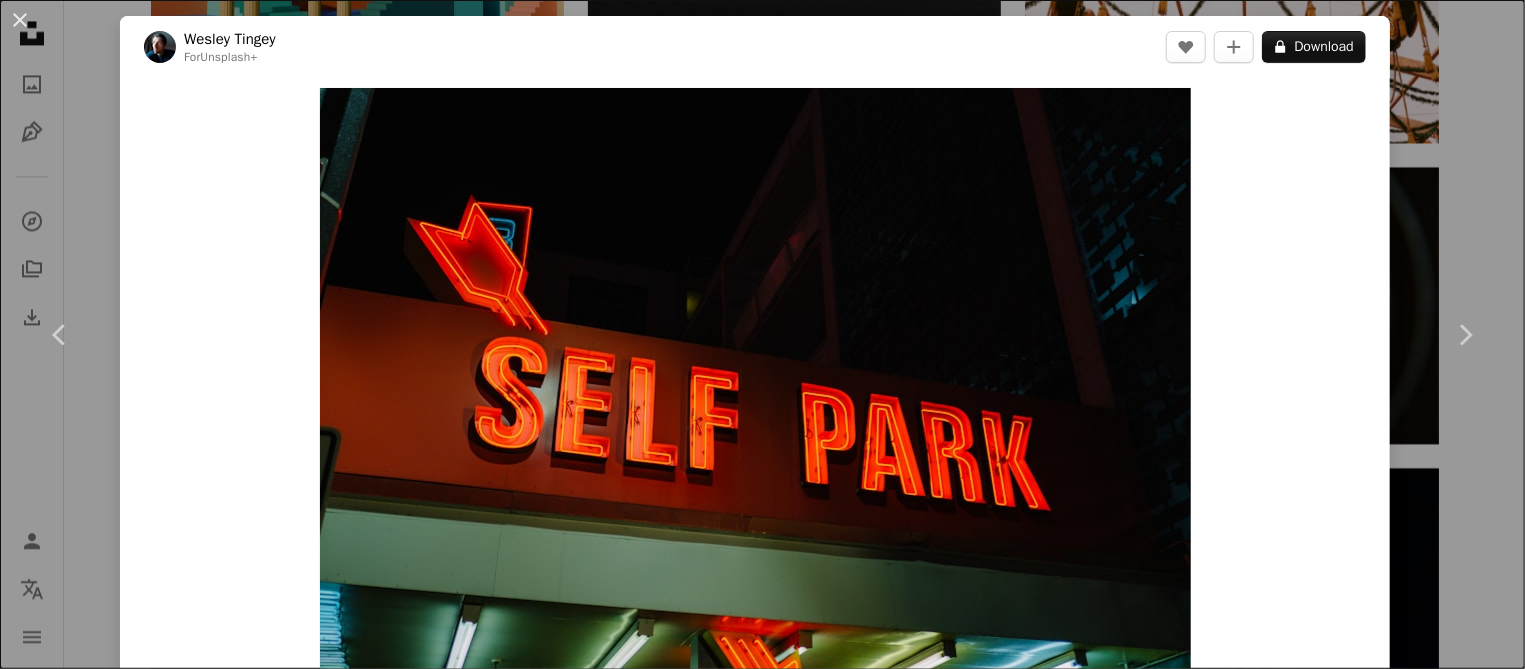 click on "Unsplash+ License" at bounding box center (343, 862) 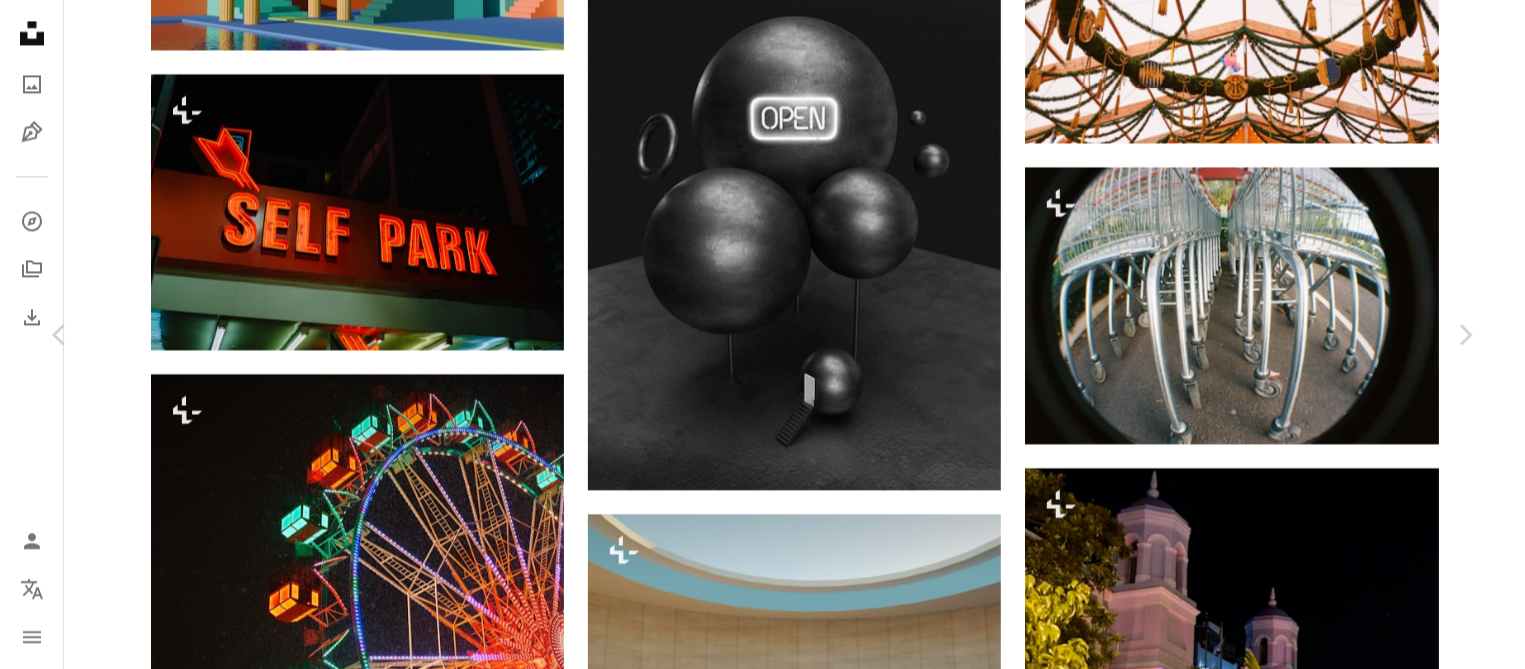 click 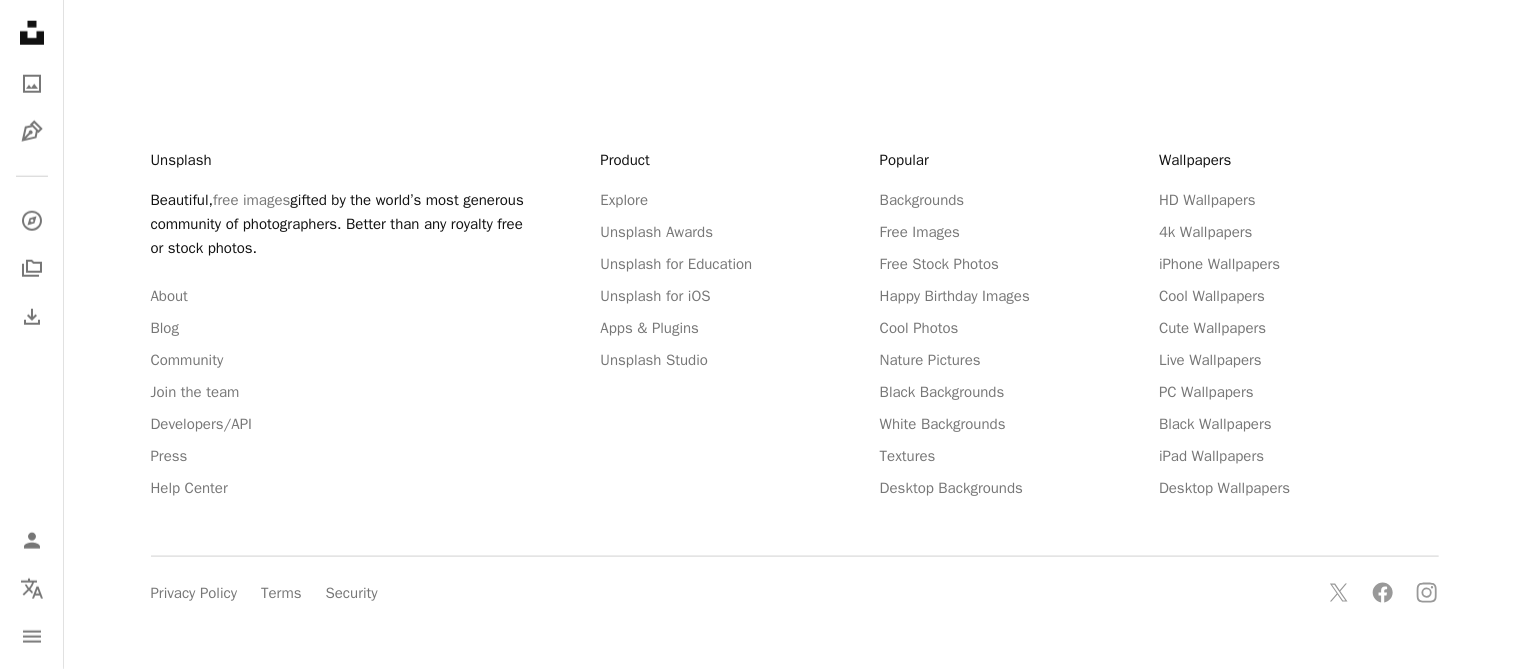 drag, startPoint x: 561, startPoint y: 327, endPoint x: 592, endPoint y: 351, distance: 39.20459 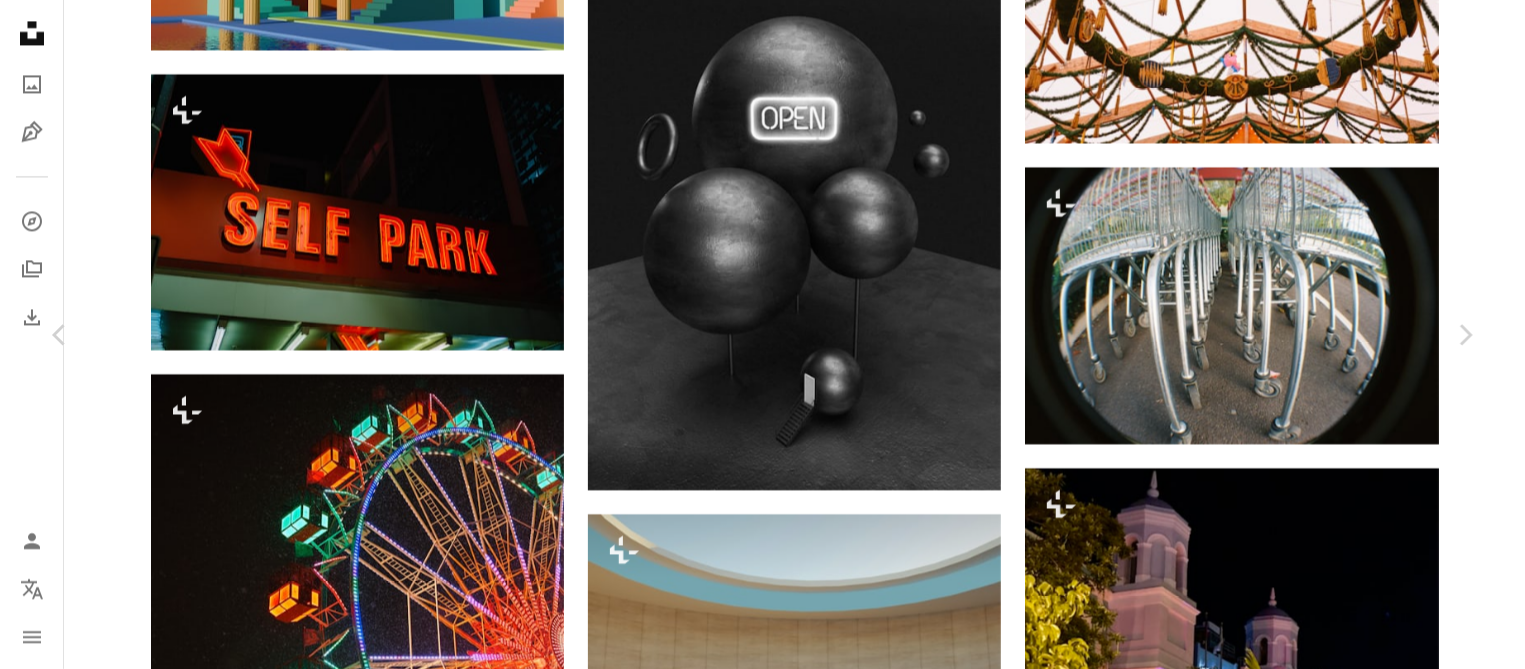 click on "[FIRST] [LAST] For Unsplash+ A heart A plus sign A lock Download" at bounding box center (755, 5734) 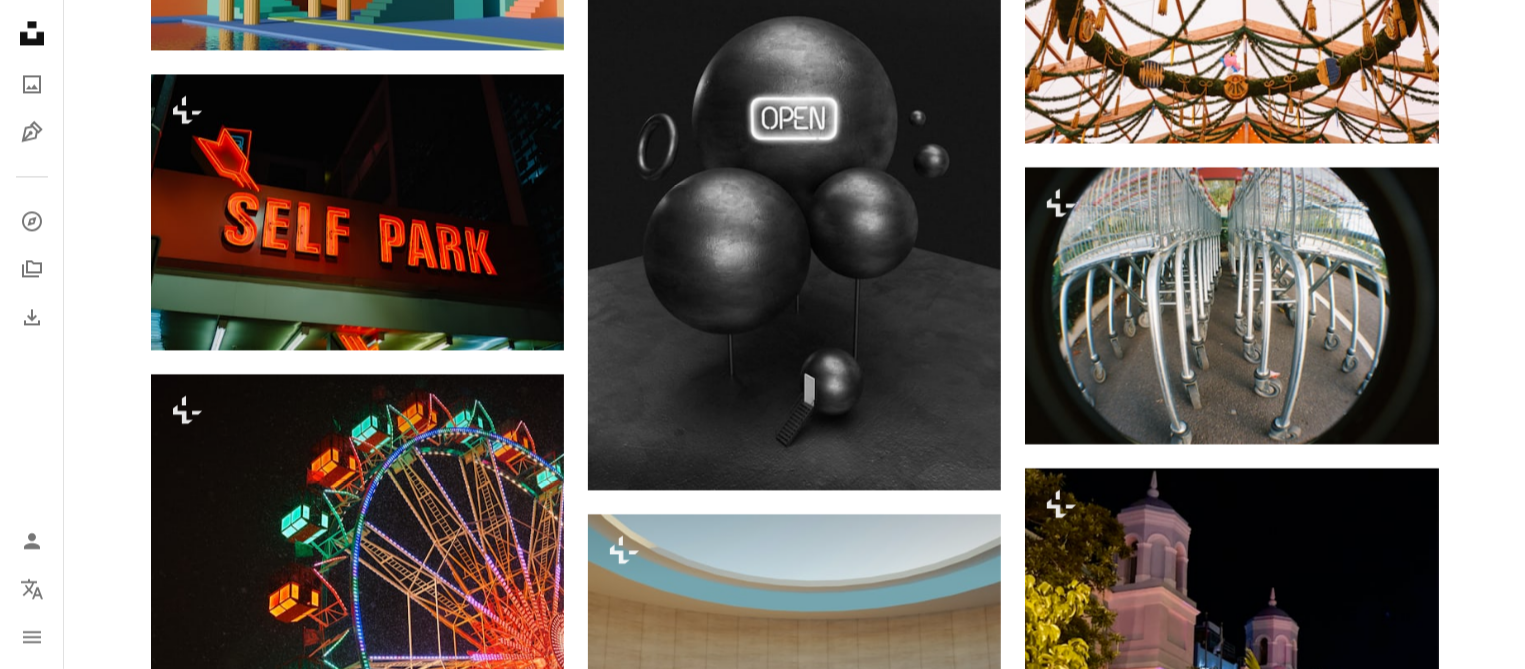 click on "**********" at bounding box center [597, -43987] 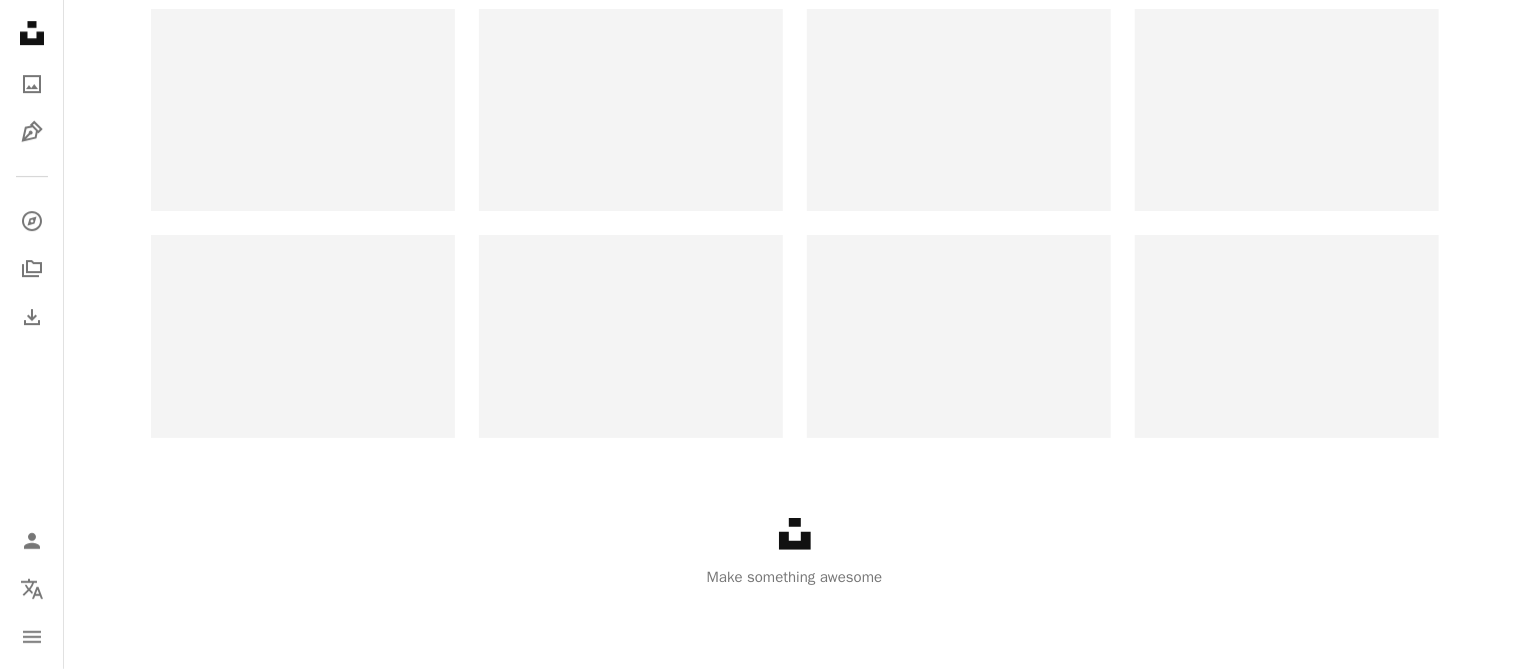 click on "Free" at bounding box center (1118, -3103) 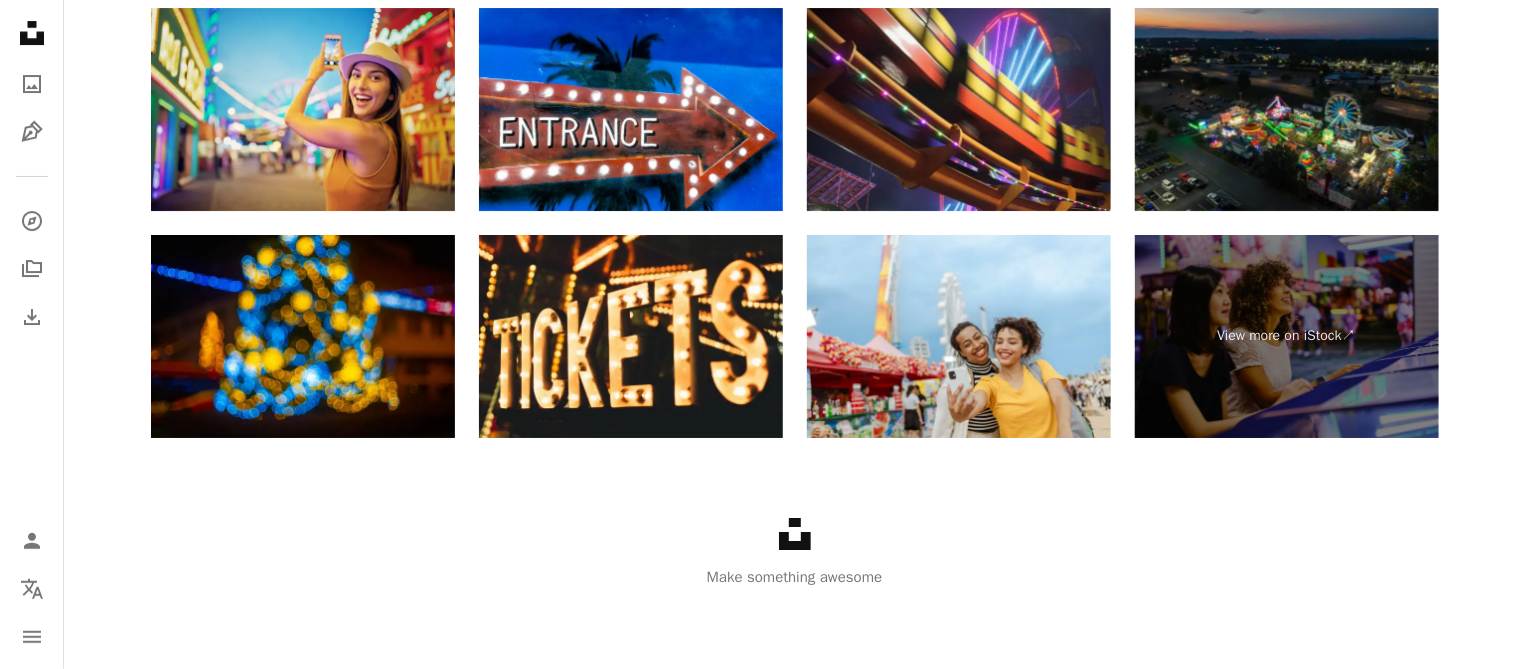 click on "Load more" at bounding box center (795, -169) 